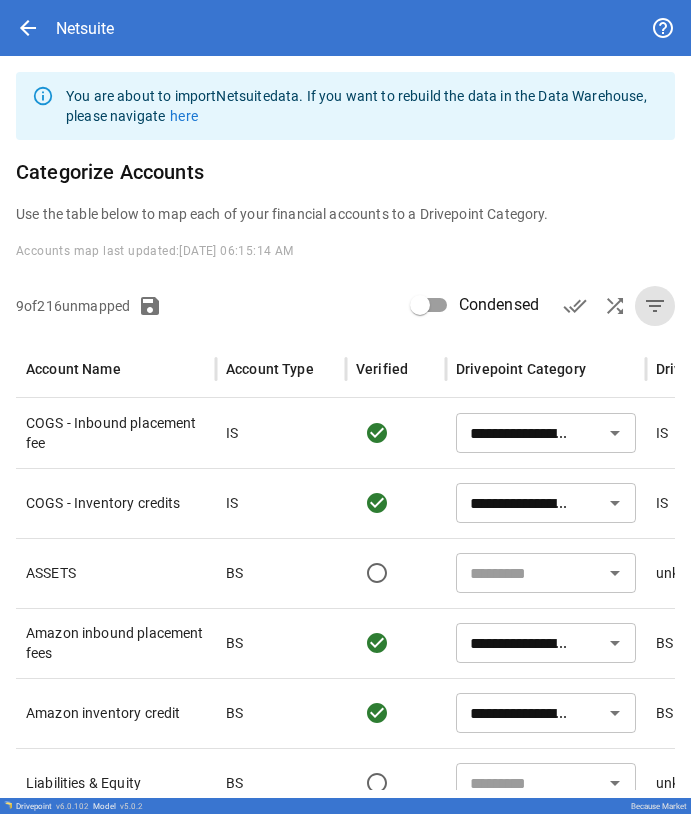 scroll, scrollTop: 0, scrollLeft: 0, axis: both 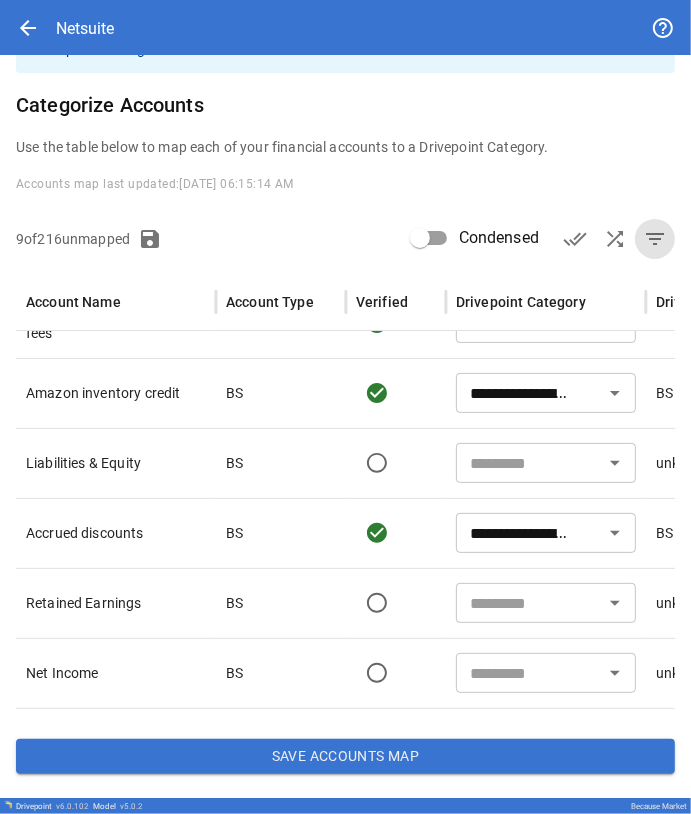 click at bounding box center [529, 603] 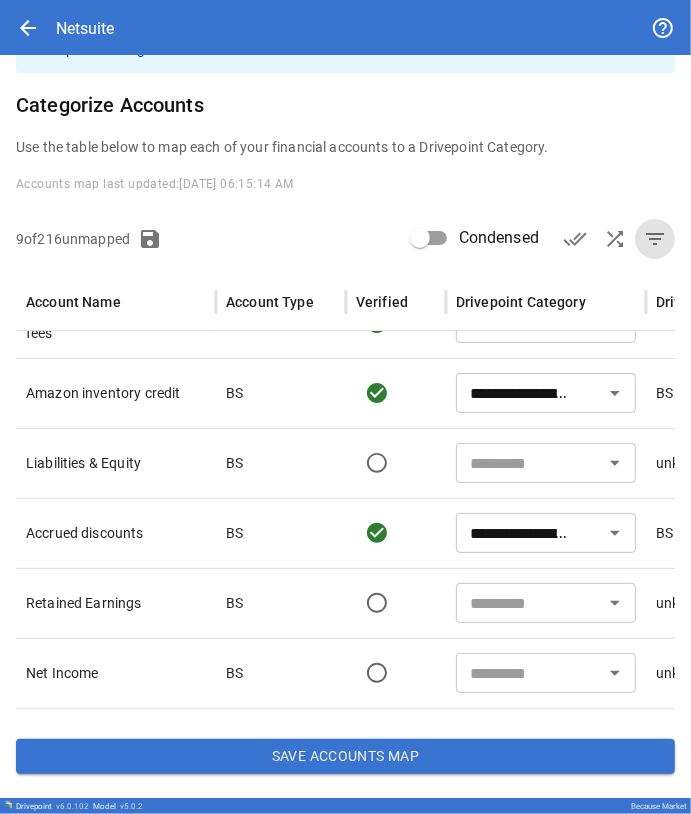 click on "Retained Earnings" at bounding box center (116, 603) 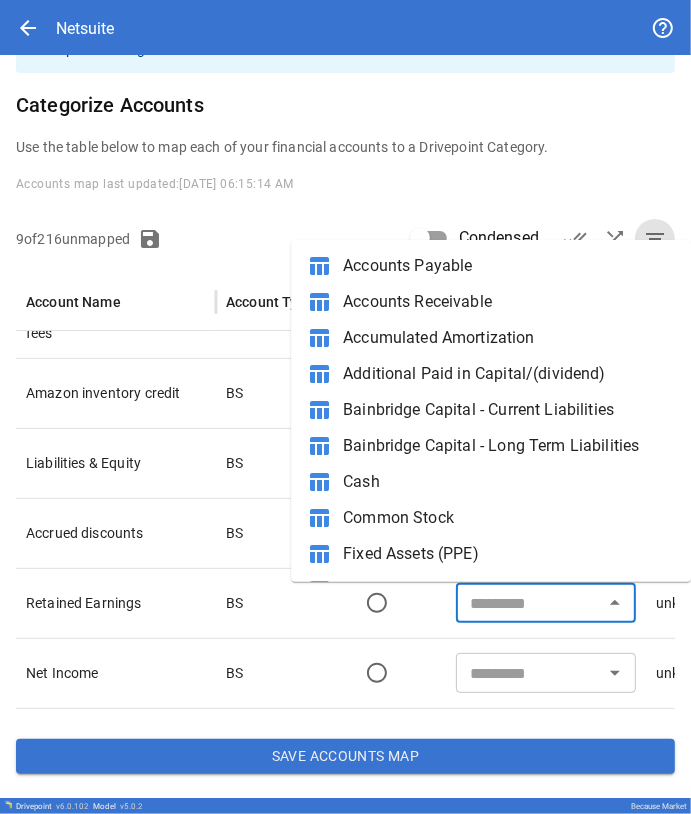 click at bounding box center [529, 603] 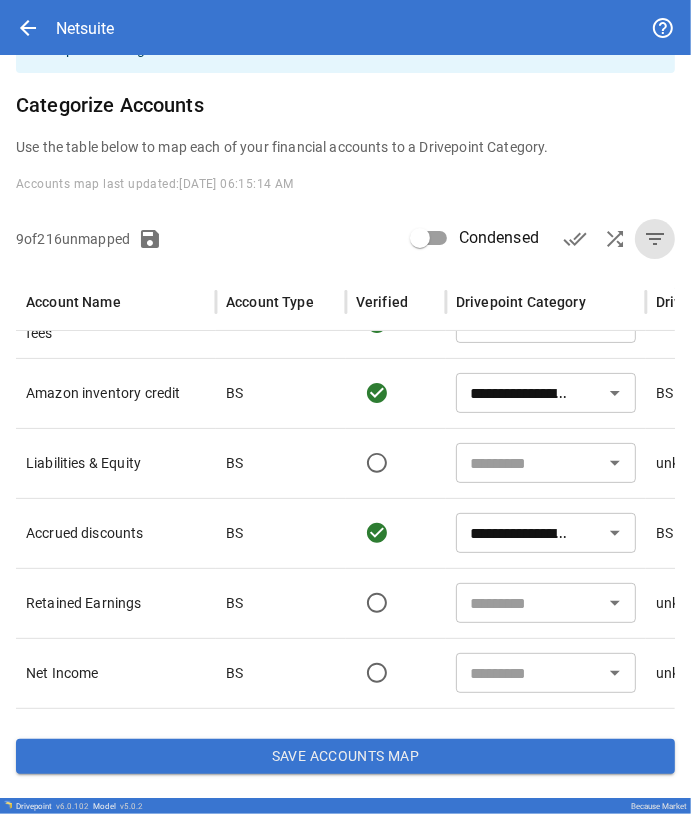click on "Retained Earnings" at bounding box center [116, 603] 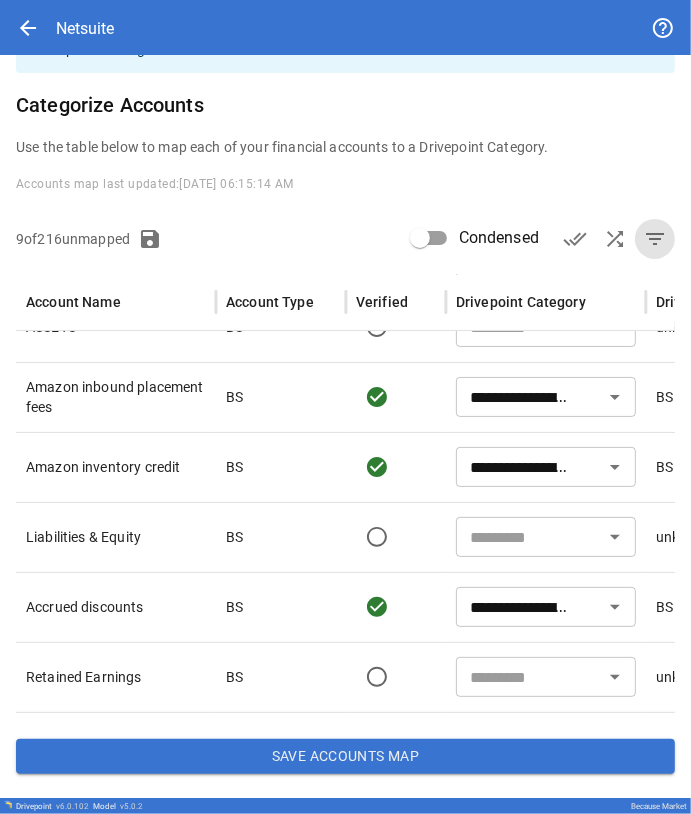scroll, scrollTop: 76, scrollLeft: 0, axis: vertical 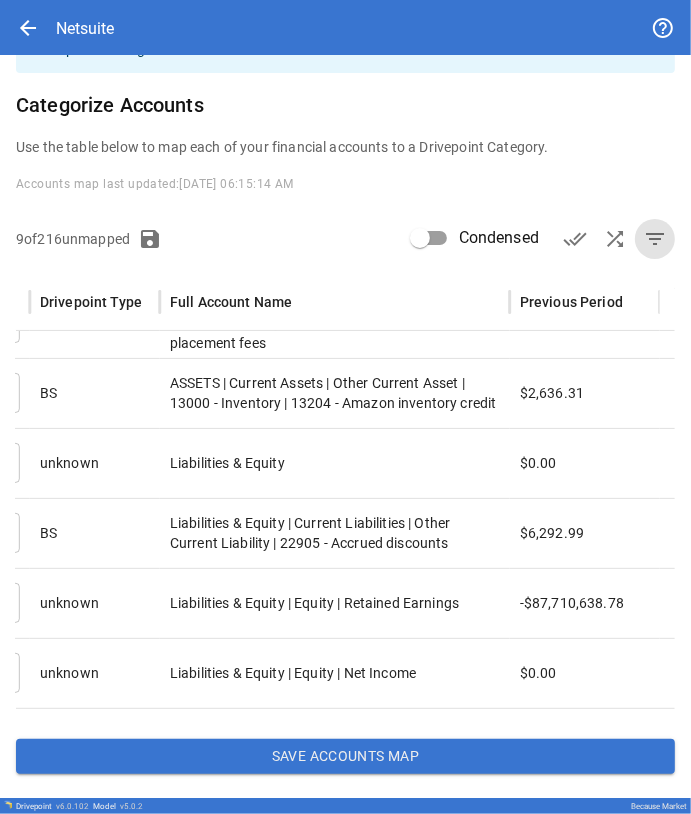 drag, startPoint x: 346, startPoint y: 761, endPoint x: 396, endPoint y: 618, distance: 151.48927 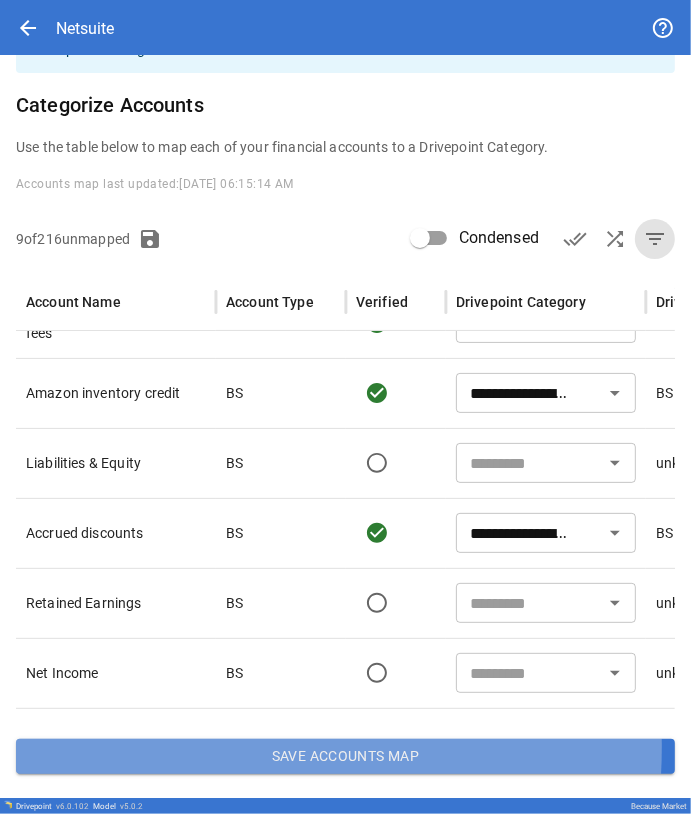 click on "Save Accounts Map" at bounding box center [345, 757] 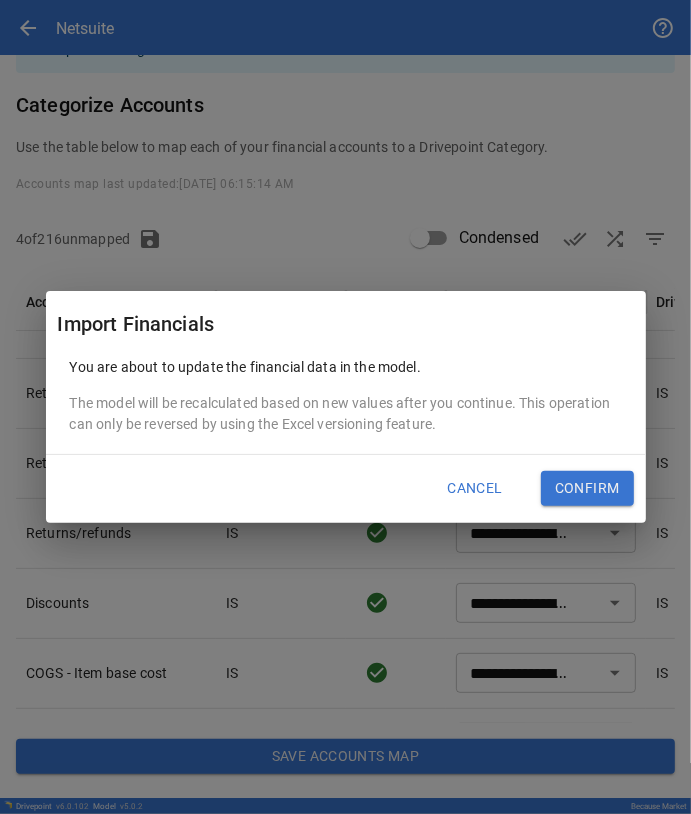 click on "Confirm" at bounding box center [587, 489] 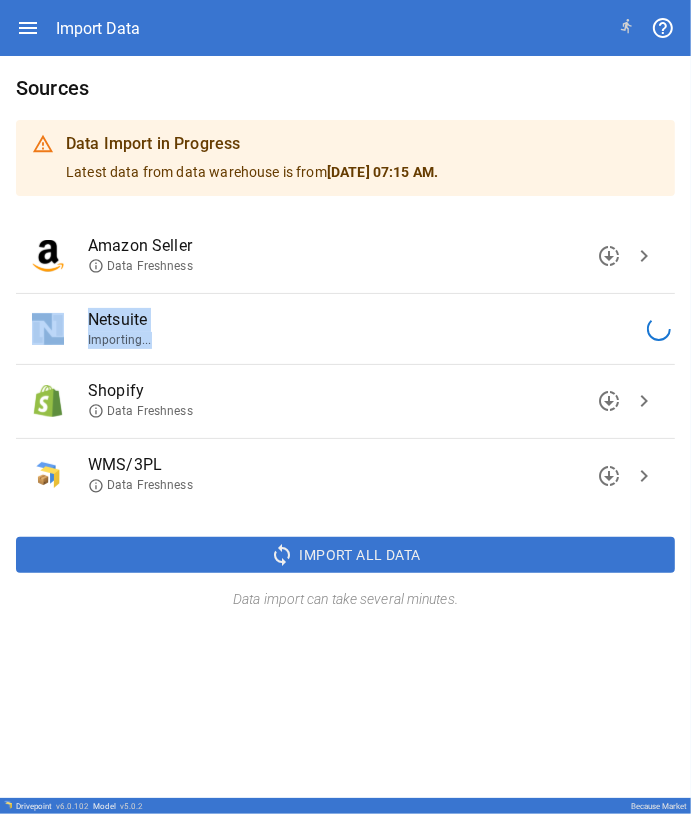 drag, startPoint x: 87, startPoint y: 320, endPoint x: 240, endPoint y: 332, distance: 153.46986 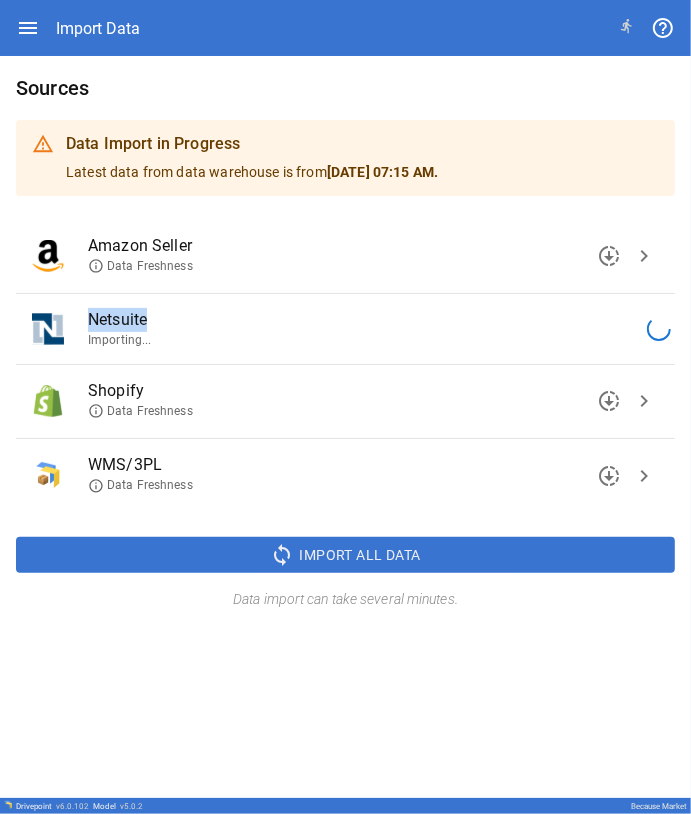 drag, startPoint x: 88, startPoint y: 319, endPoint x: 180, endPoint y: 319, distance: 92 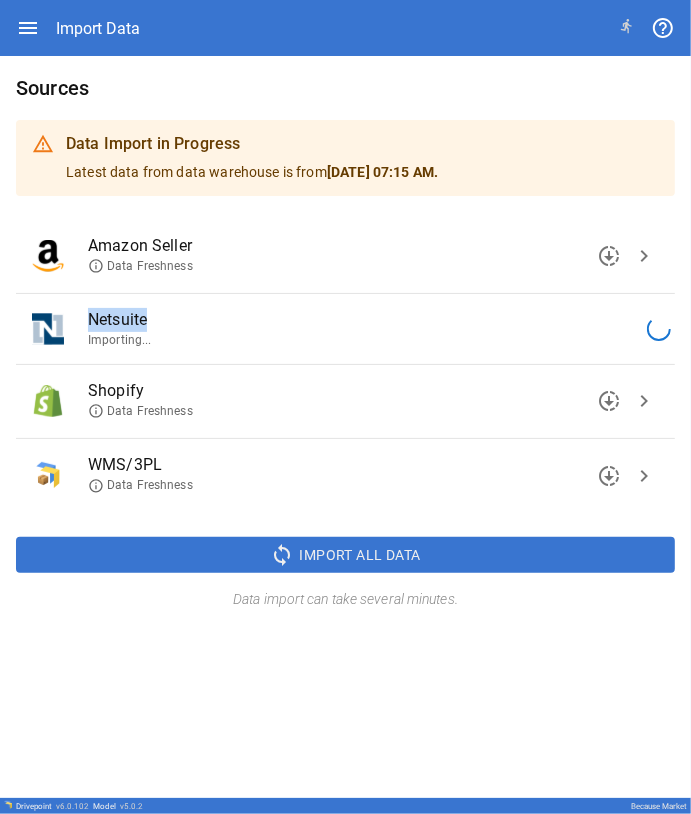 click on "Netsuite" at bounding box center [357, 320] 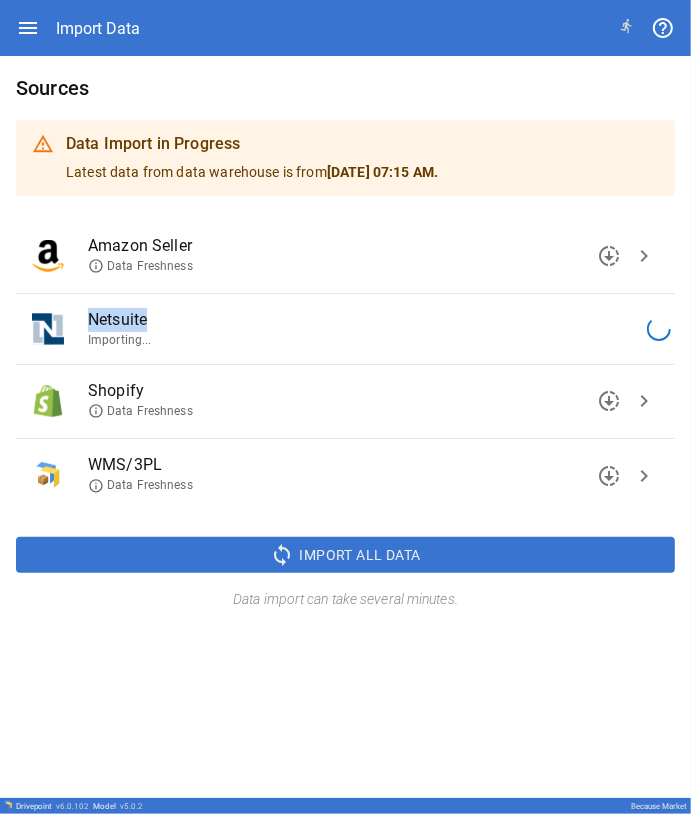 click on "Netsuite" at bounding box center [357, 320] 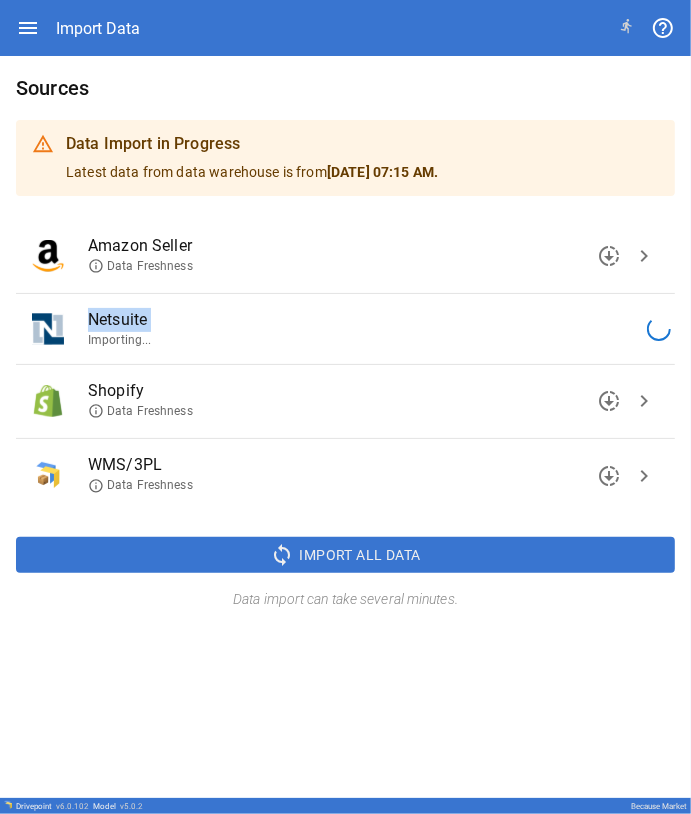 click on "Netsuite" at bounding box center (357, 320) 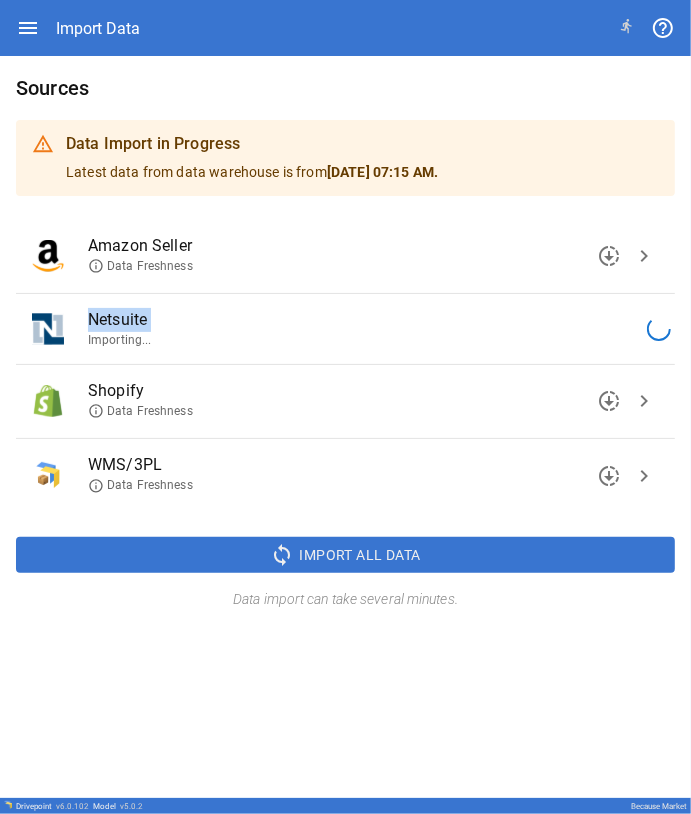 click on "Netsuite" at bounding box center (357, 320) 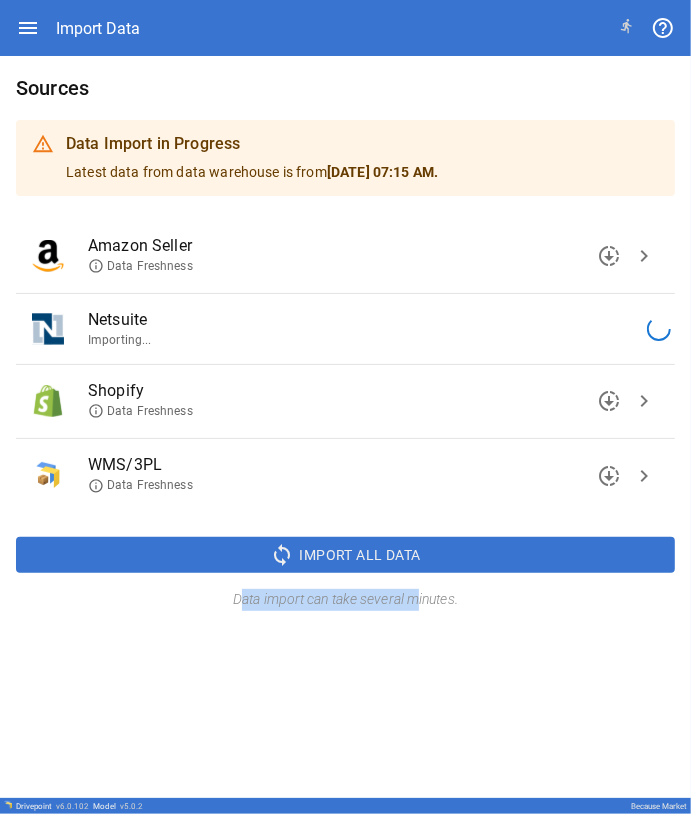 drag, startPoint x: 236, startPoint y: 597, endPoint x: 419, endPoint y: 609, distance: 183.39302 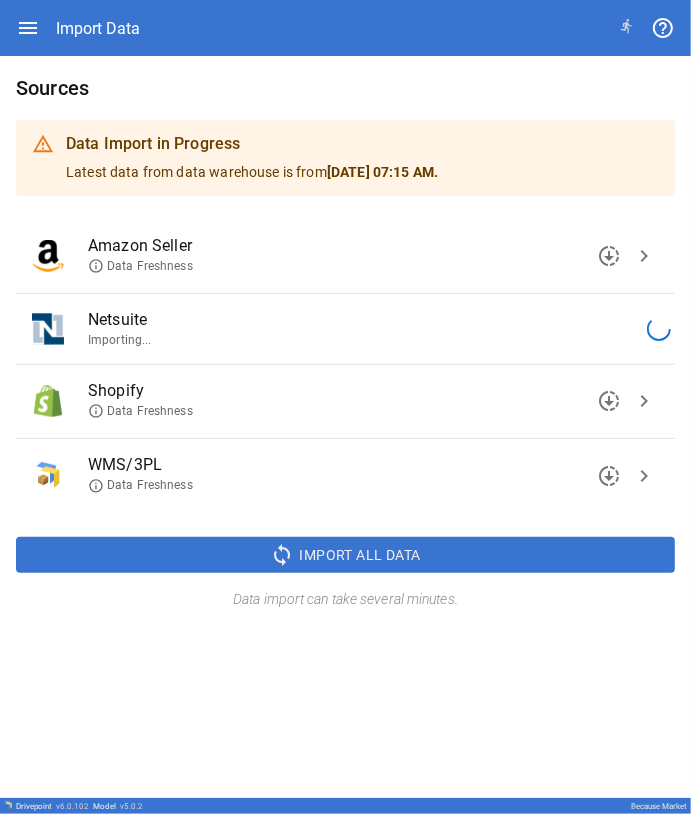 click on "Data import can take several minutes." at bounding box center [345, 600] 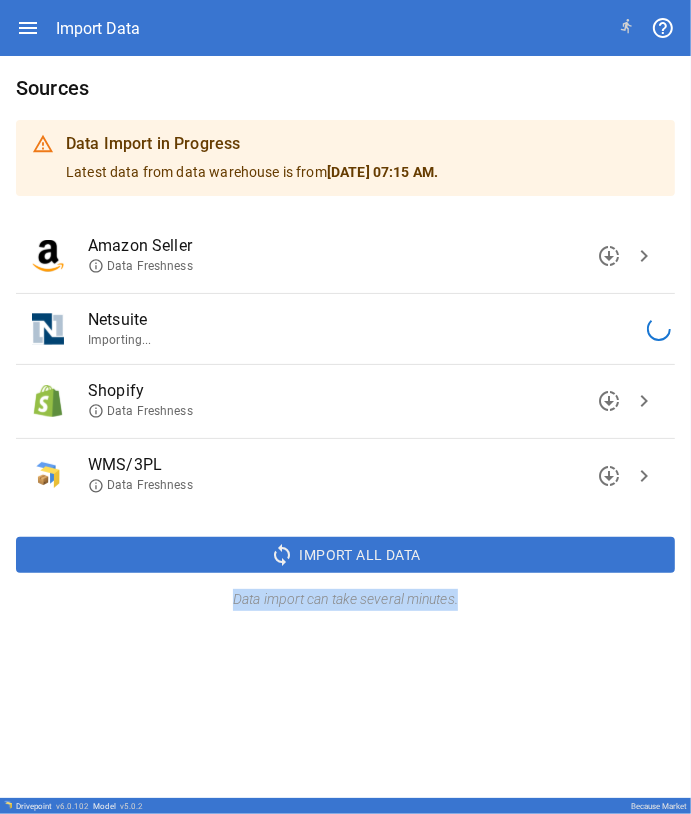 drag, startPoint x: 464, startPoint y: 601, endPoint x: 172, endPoint y: 592, distance: 292.13867 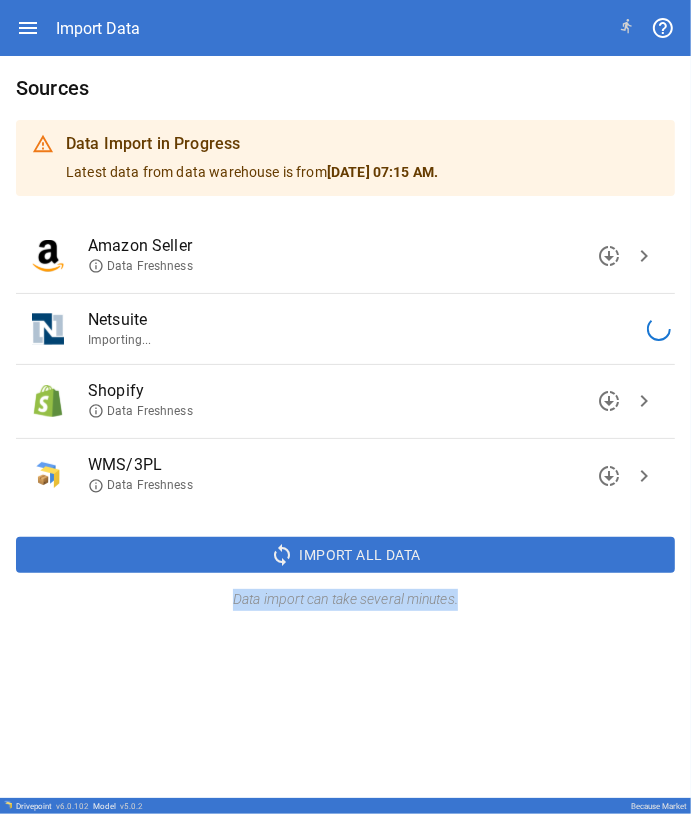 drag, startPoint x: 461, startPoint y: 604, endPoint x: 232, endPoint y: 606, distance: 229.00873 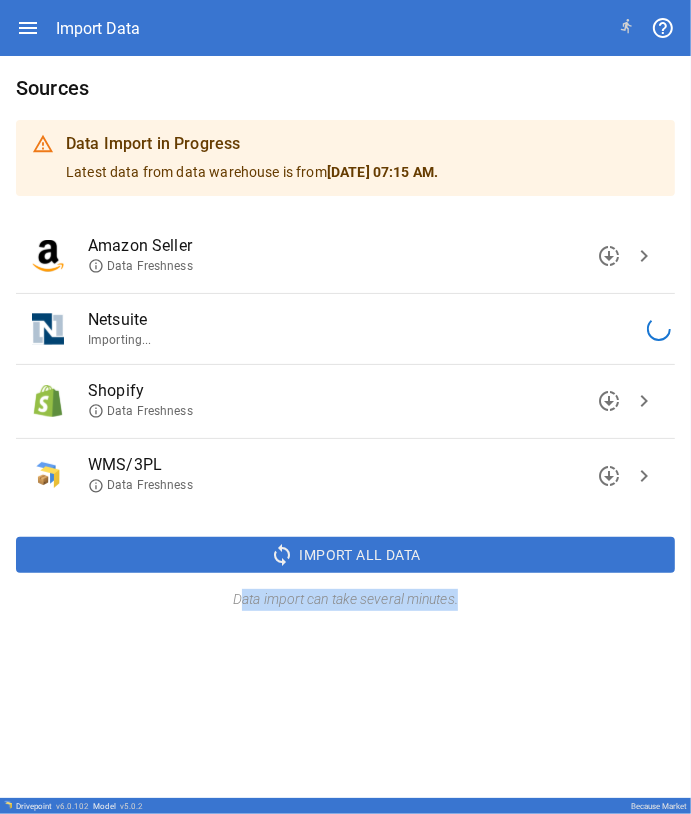 drag, startPoint x: 484, startPoint y: 597, endPoint x: 236, endPoint y: 598, distance: 248.00201 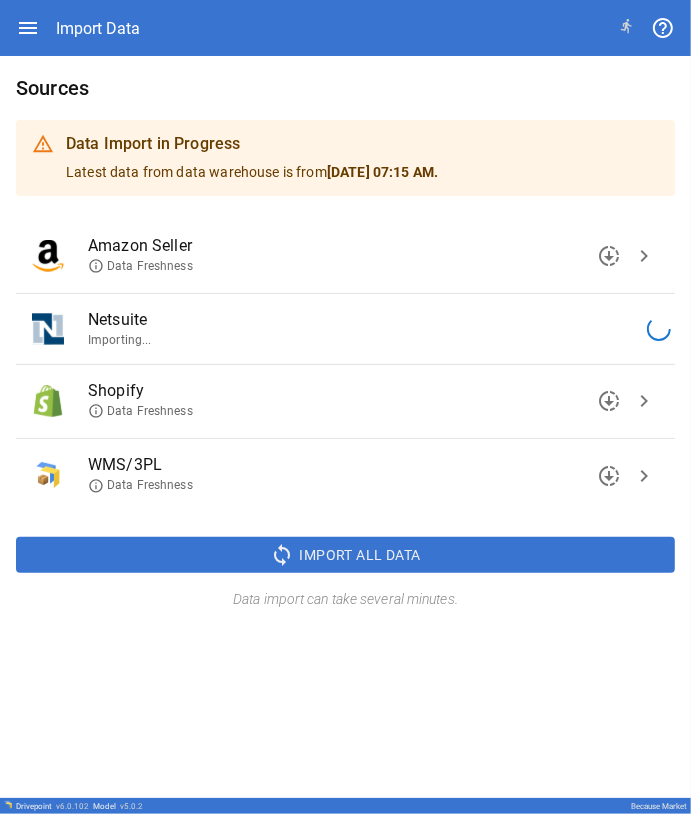click on "Data import can take several minutes." at bounding box center (345, 600) 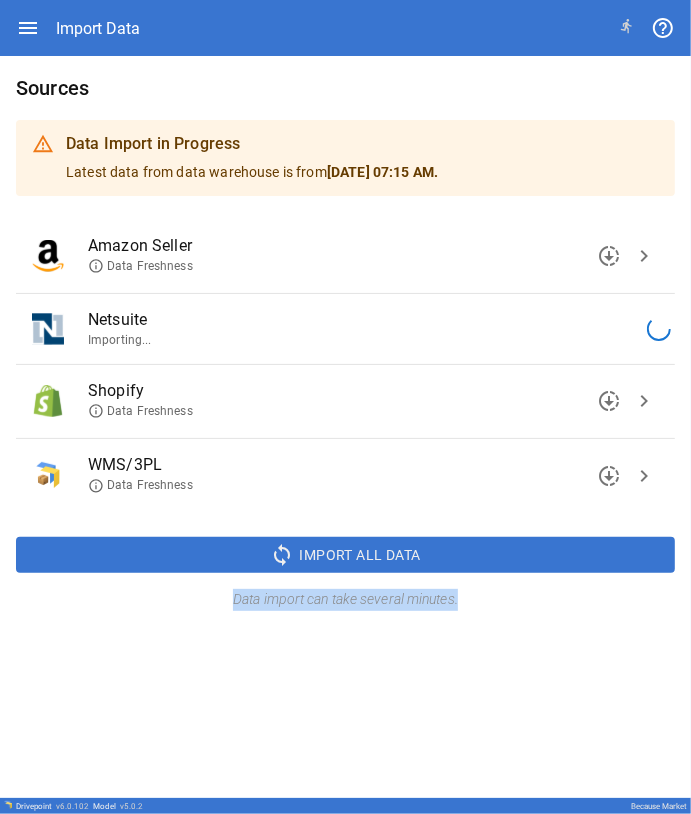drag, startPoint x: 228, startPoint y: 599, endPoint x: 496, endPoint y: 604, distance: 268.04663 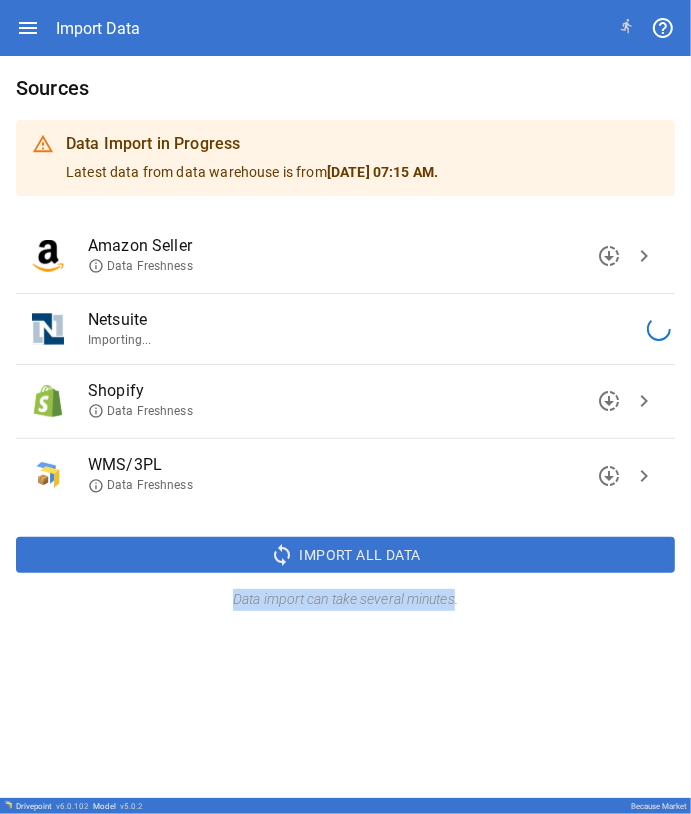 drag, startPoint x: 455, startPoint y: 604, endPoint x: 220, endPoint y: 603, distance: 235.00212 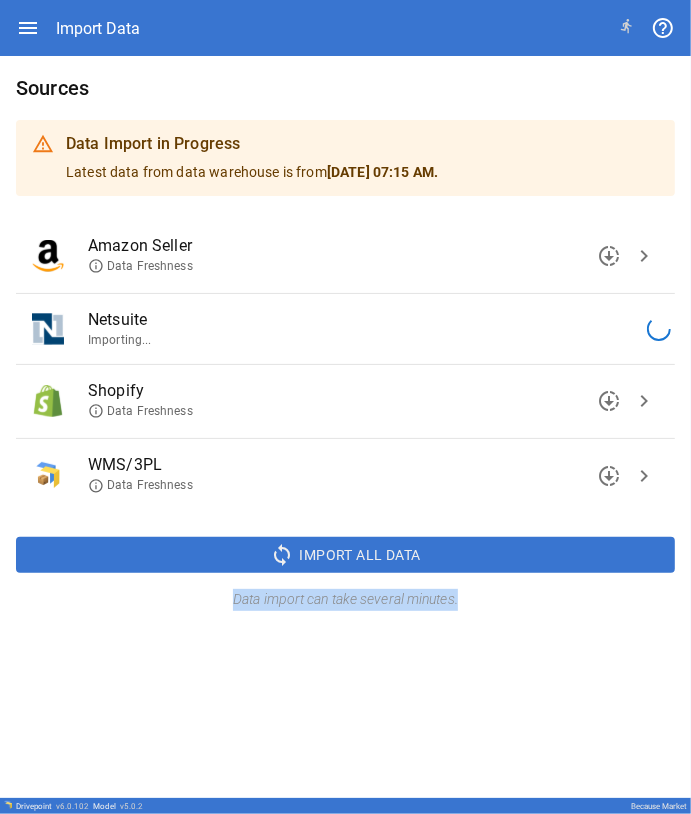 drag, startPoint x: 224, startPoint y: 600, endPoint x: 496, endPoint y: 601, distance: 272.00183 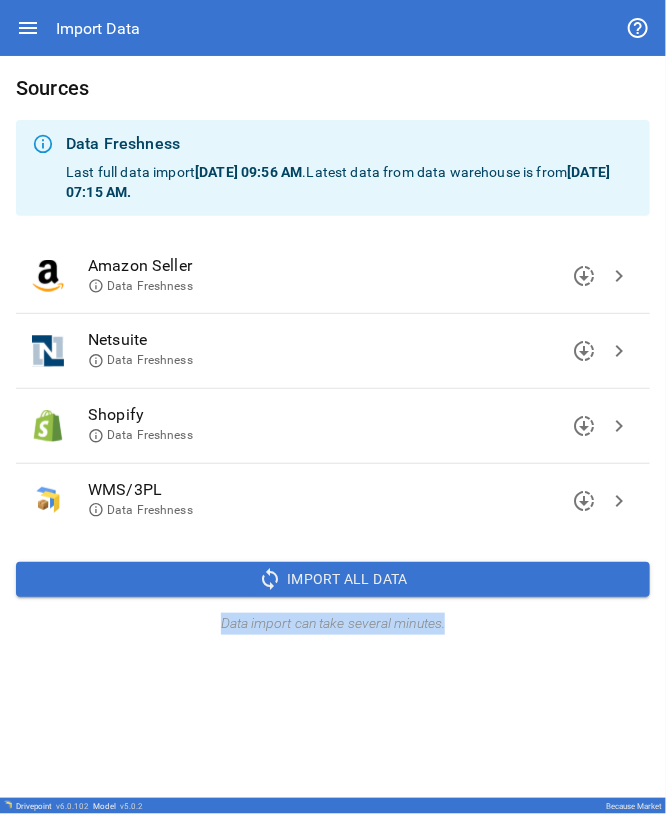 drag, startPoint x: 215, startPoint y: 625, endPoint x: 470, endPoint y: 627, distance: 255.00784 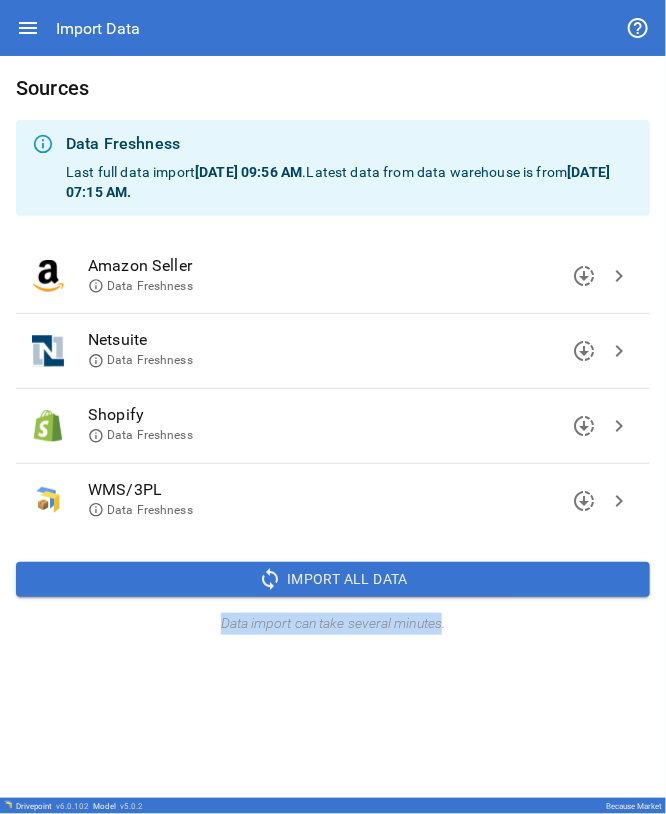 drag, startPoint x: 444, startPoint y: 624, endPoint x: 164, endPoint y: 624, distance: 280 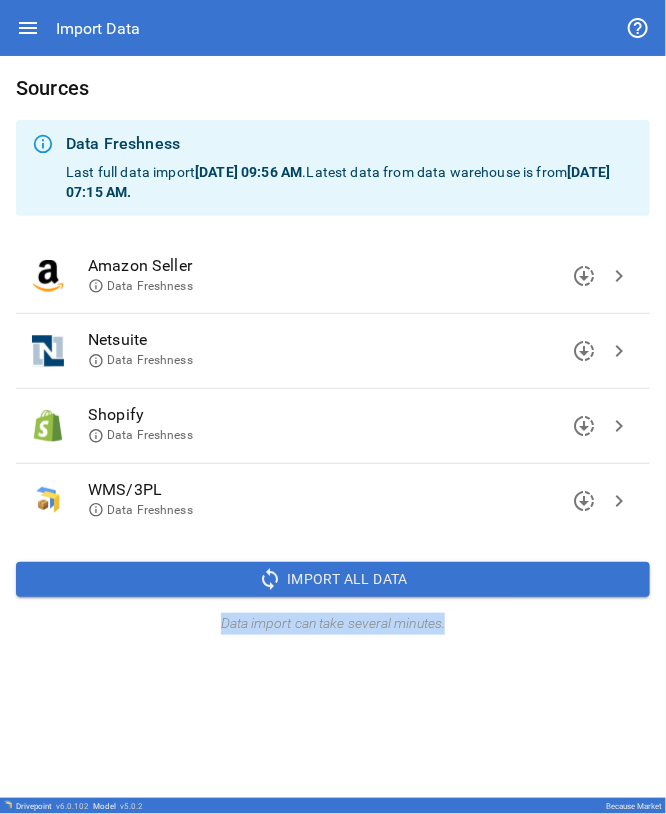 drag, startPoint x: 216, startPoint y: 625, endPoint x: 456, endPoint y: 634, distance: 240.16869 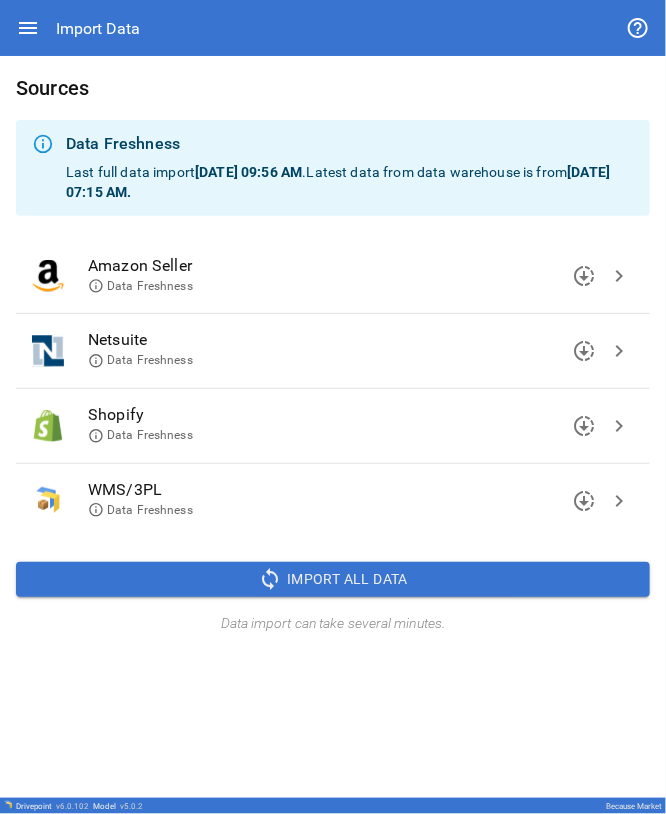 click on "Data import can take several minutes." at bounding box center [333, 624] 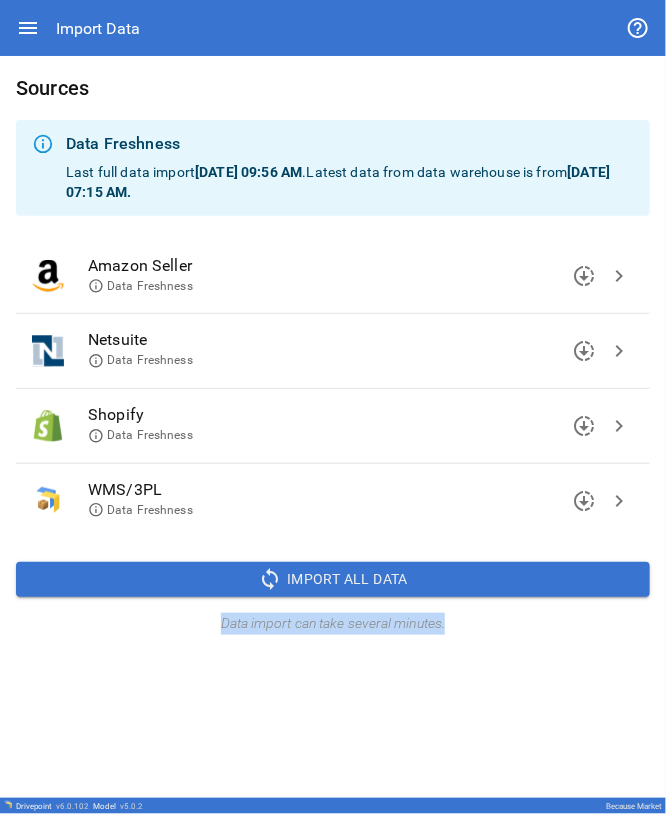 drag, startPoint x: 220, startPoint y: 627, endPoint x: 471, endPoint y: 635, distance: 251.12746 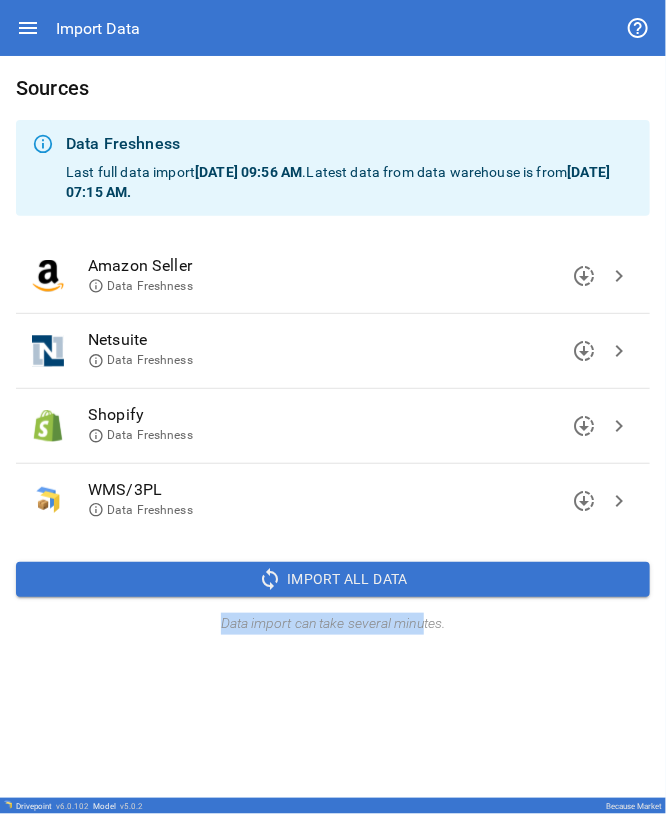 drag, startPoint x: 210, startPoint y: 632, endPoint x: 427, endPoint y: 643, distance: 217.27863 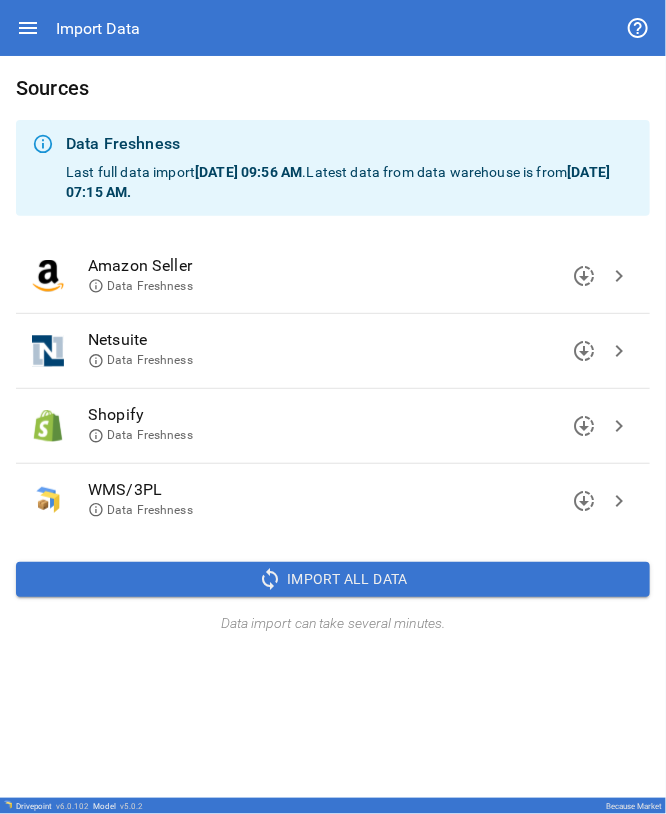 drag, startPoint x: 436, startPoint y: 643, endPoint x: 507, endPoint y: 645, distance: 71.02816 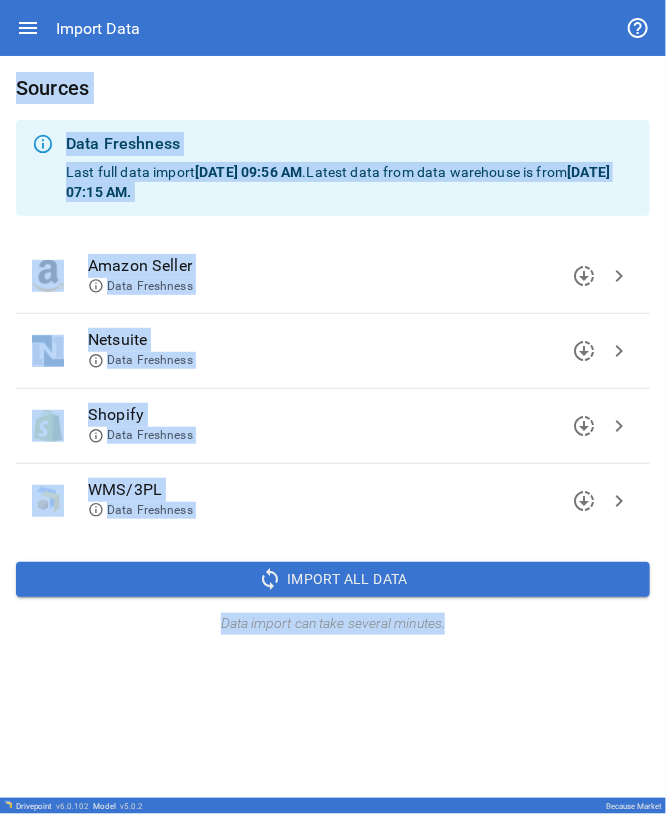 drag, startPoint x: 496, startPoint y: 645, endPoint x: -11, endPoint y: 618, distance: 507.7184 